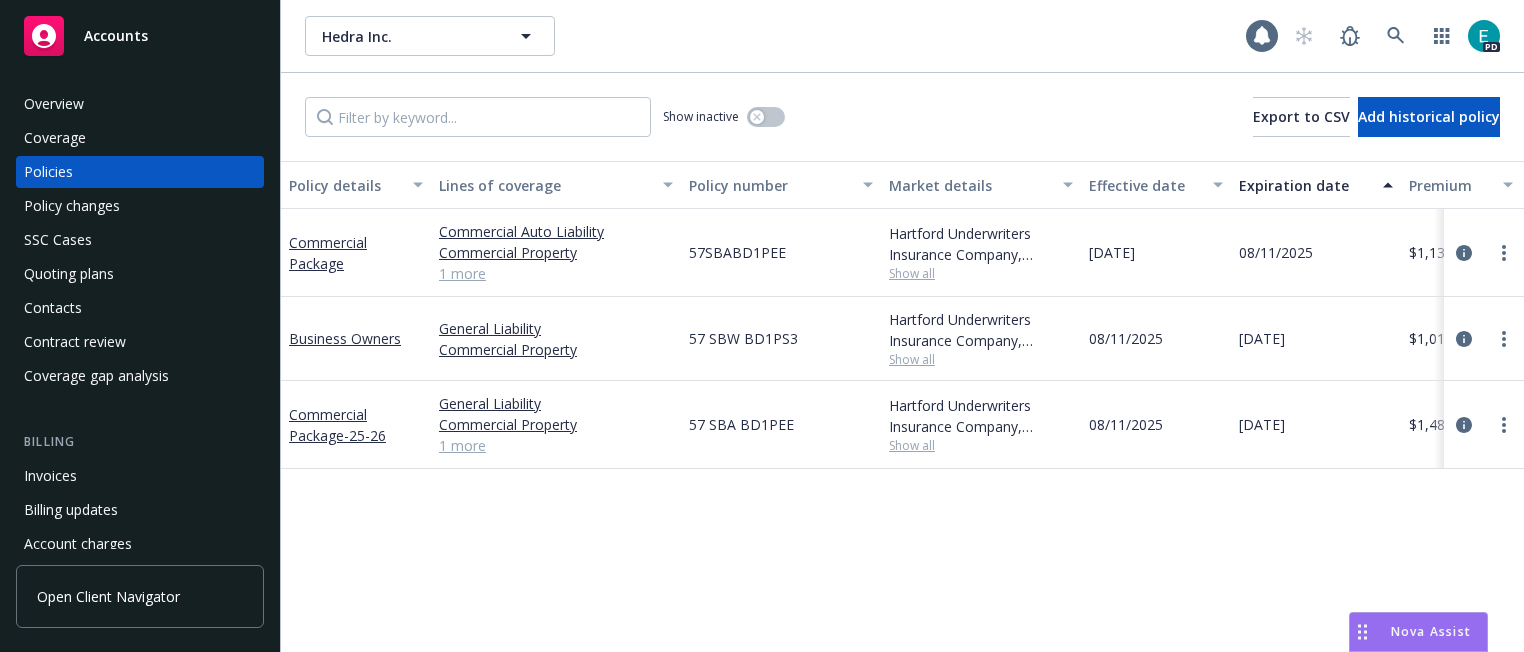 scroll, scrollTop: 0, scrollLeft: 0, axis: both 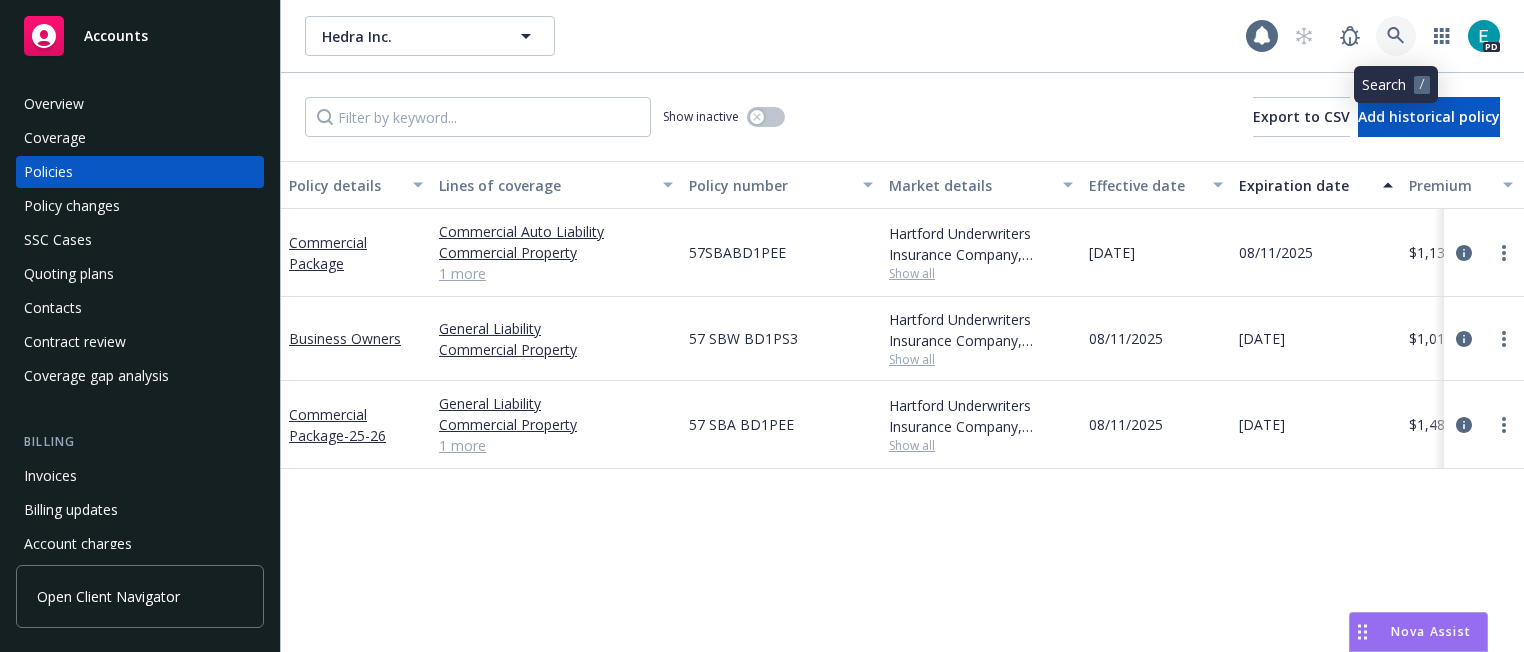 click 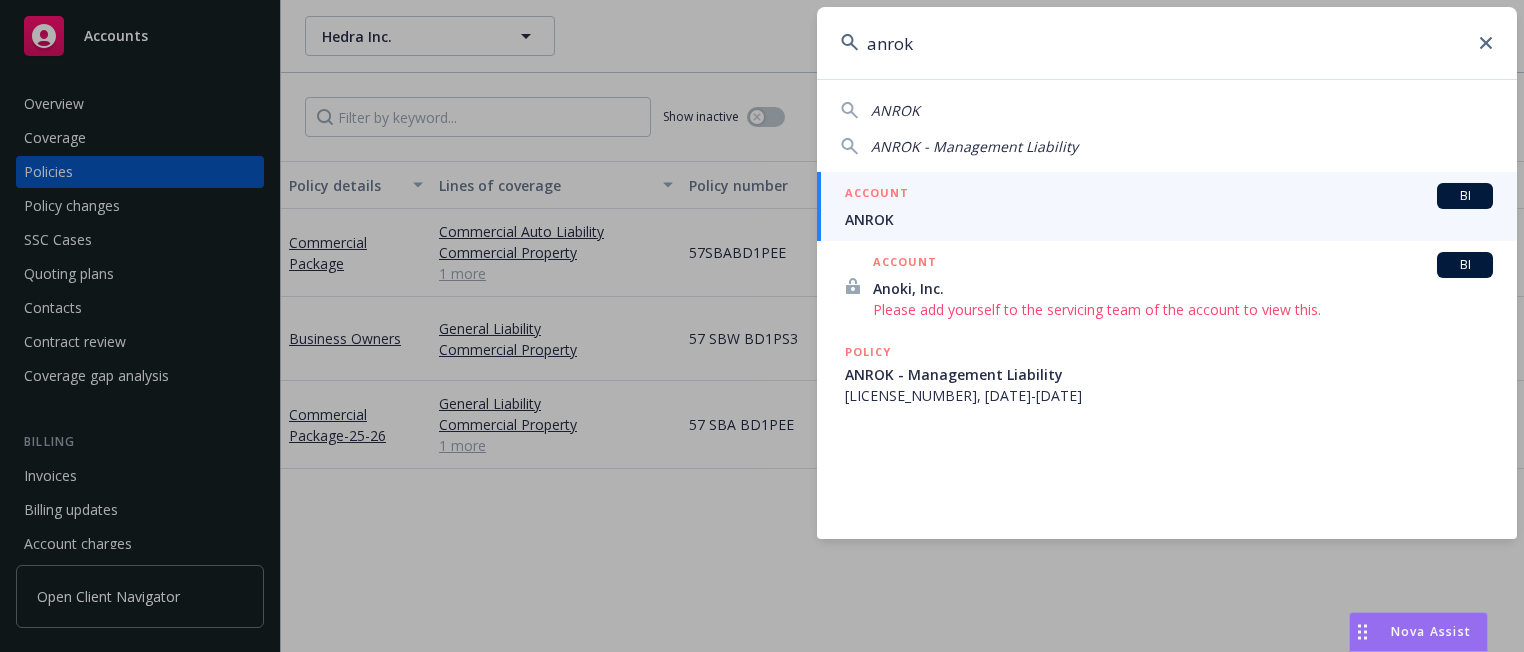 type on "anrok" 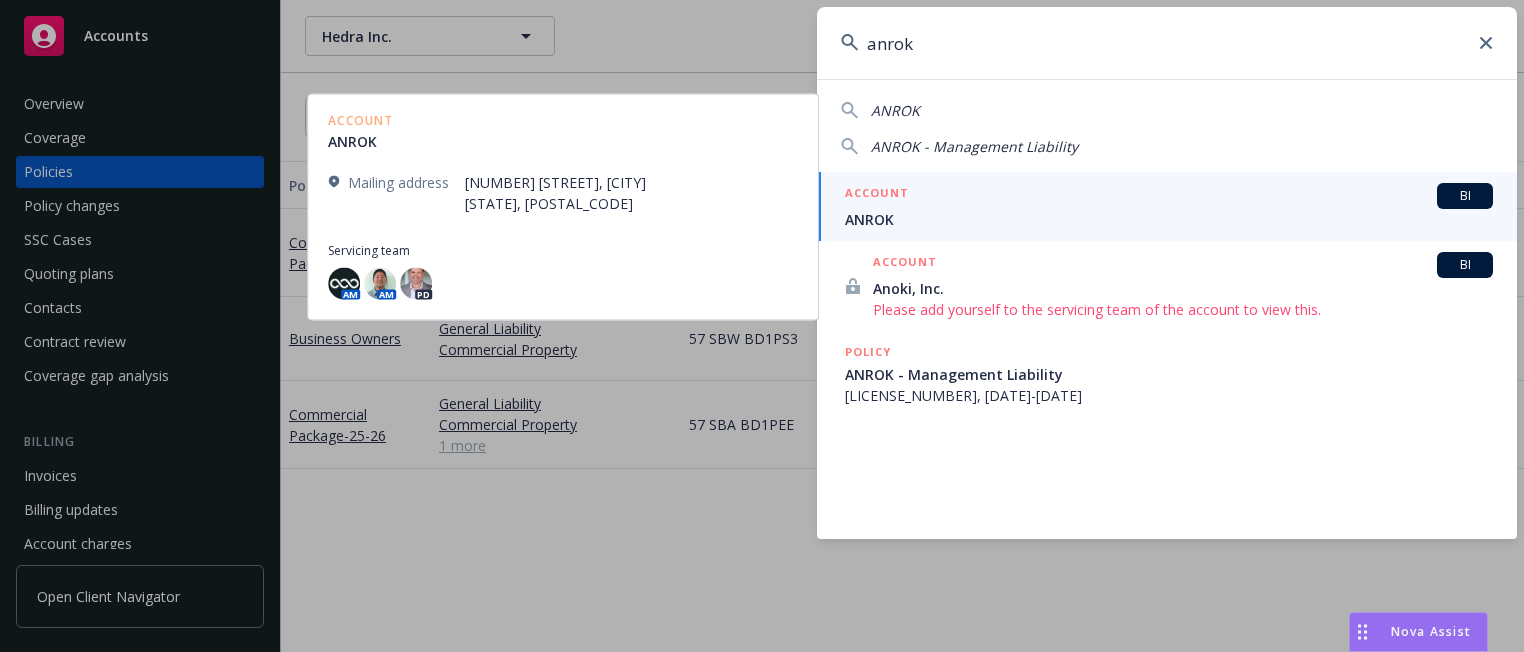 click on "ANROK" at bounding box center (1169, 219) 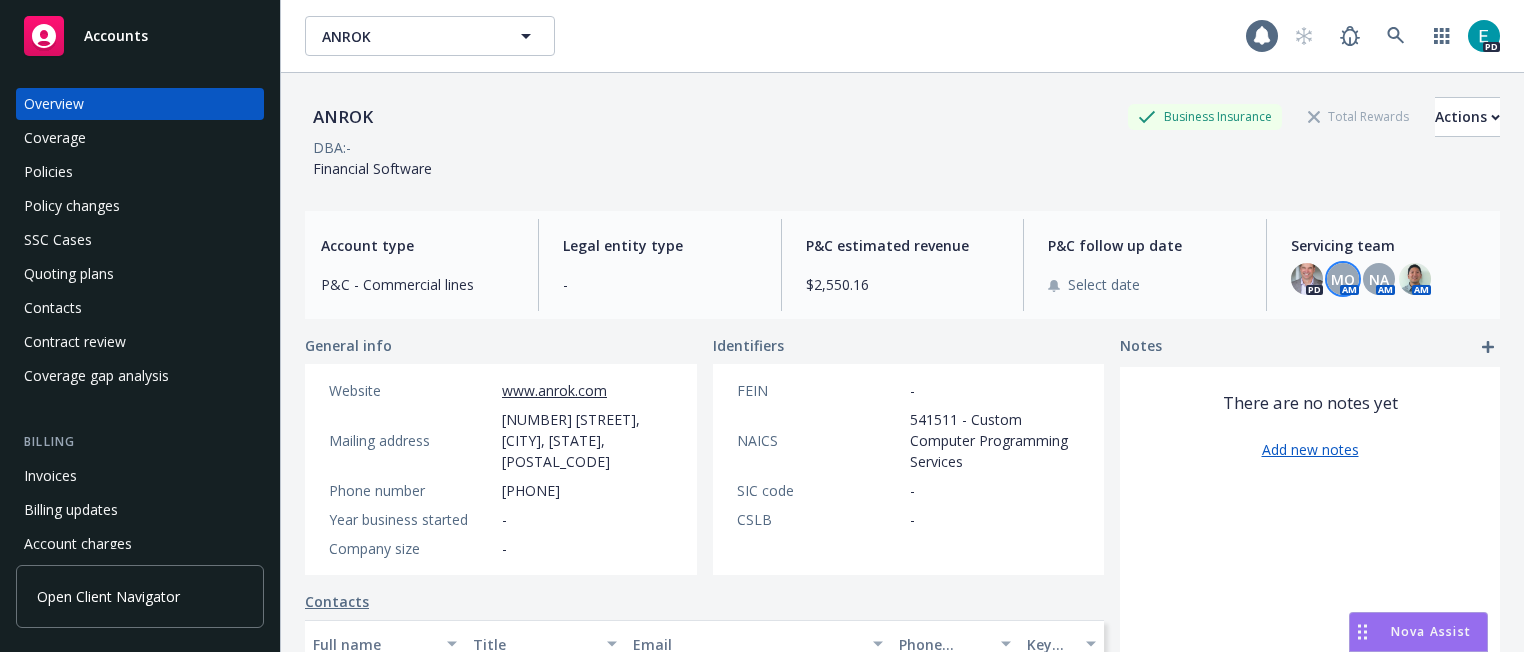 click on "MQ" at bounding box center (1343, 279) 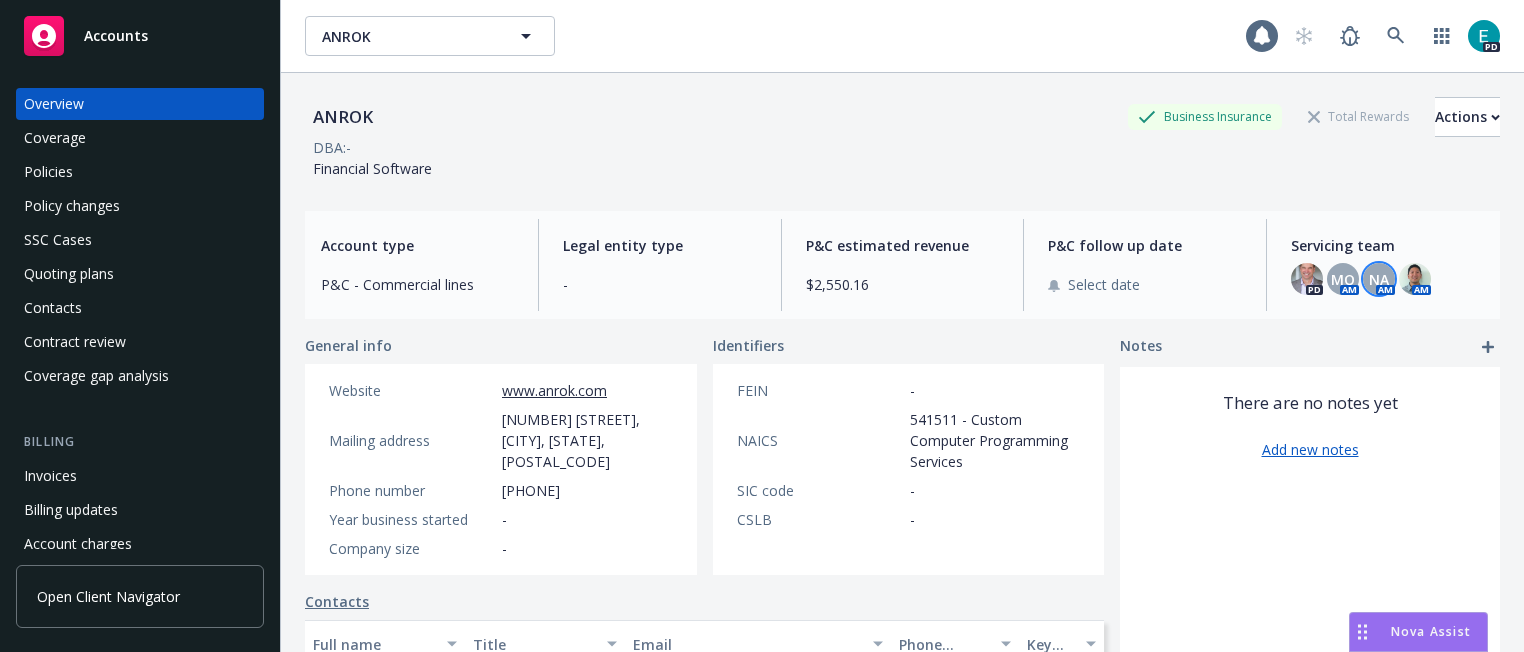 click on "NA" at bounding box center [1379, 279] 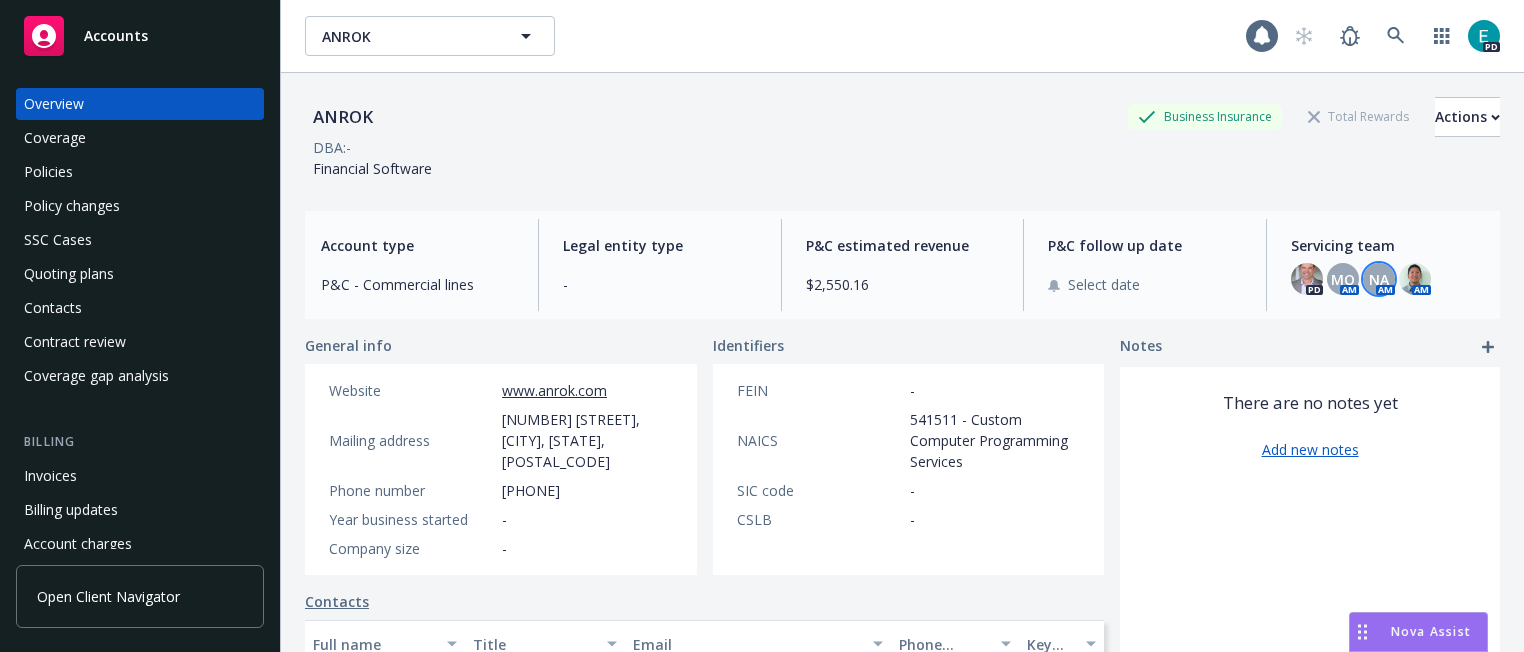 click on "Policies" at bounding box center [48, 172] 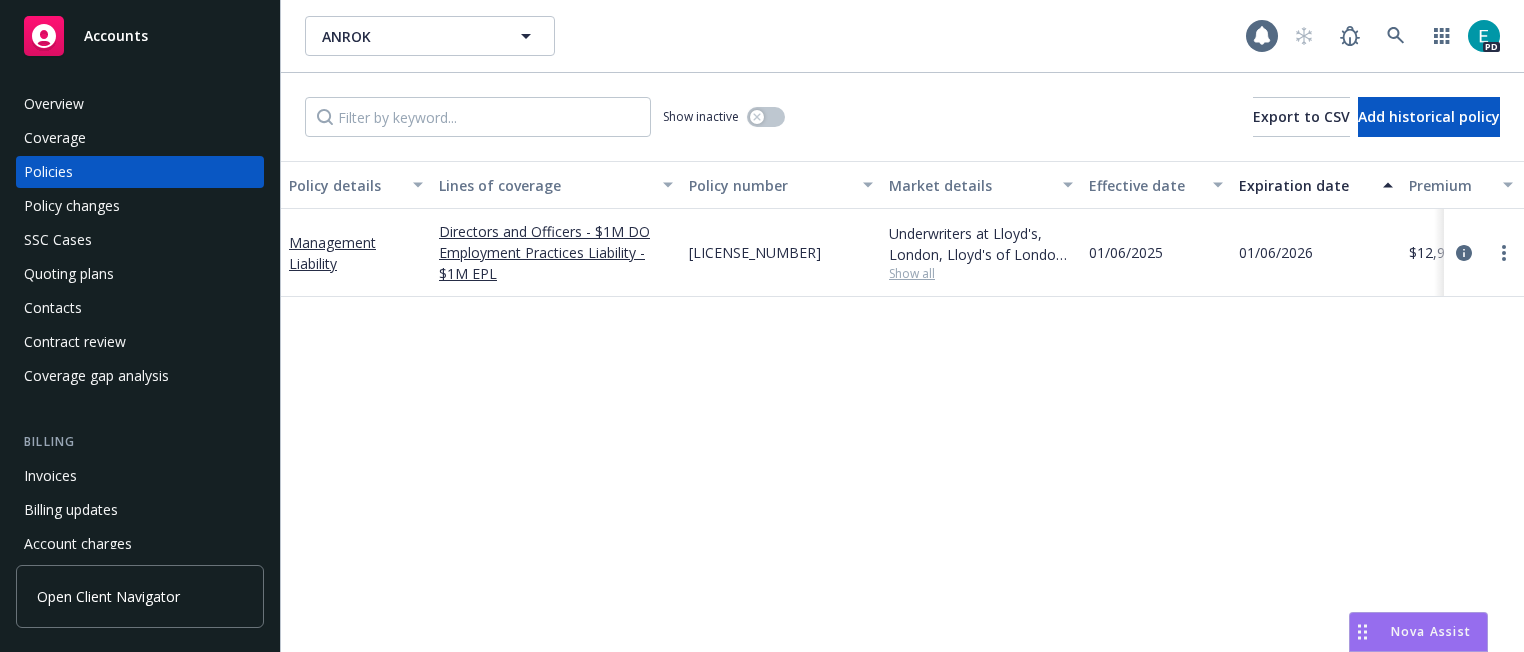 click on "Overview" at bounding box center (140, 104) 